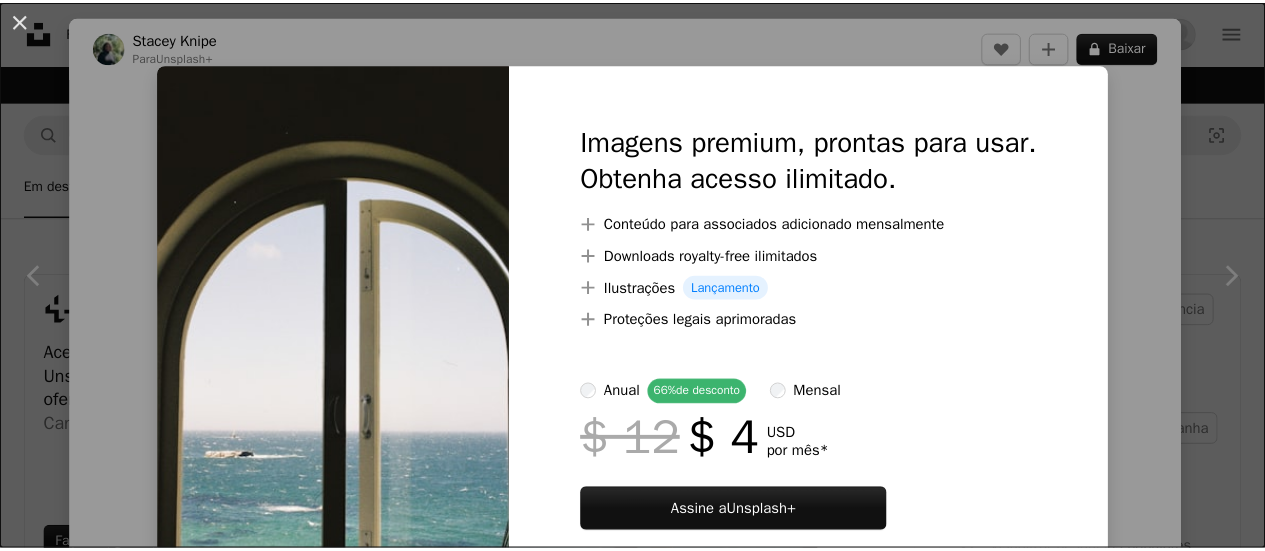 scroll, scrollTop: 1978, scrollLeft: 0, axis: vertical 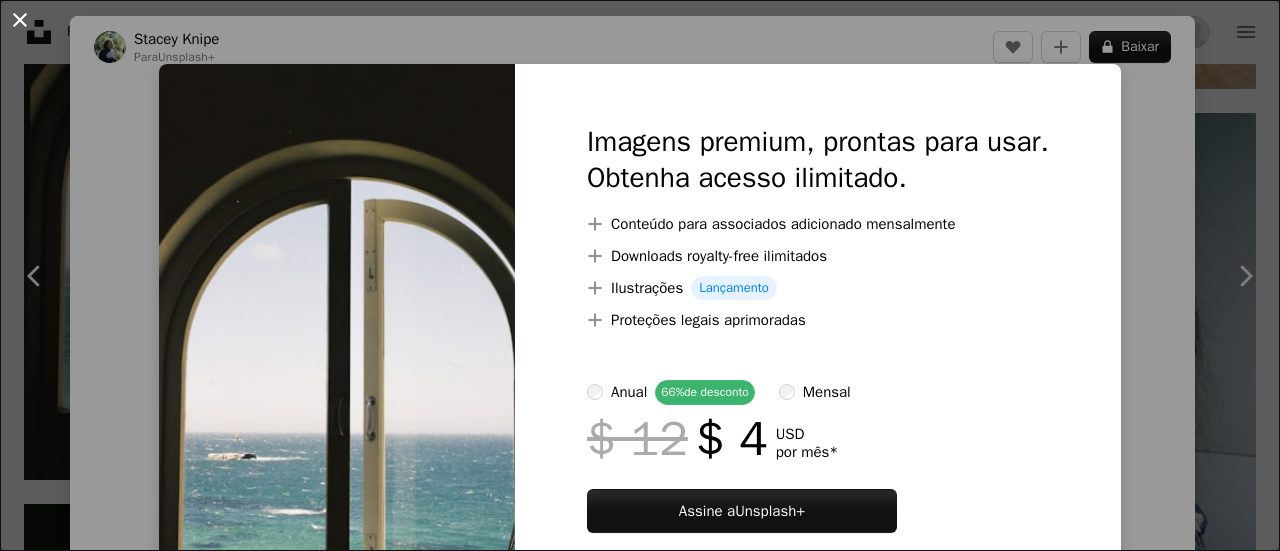 click on "An X shape" at bounding box center (20, 20) 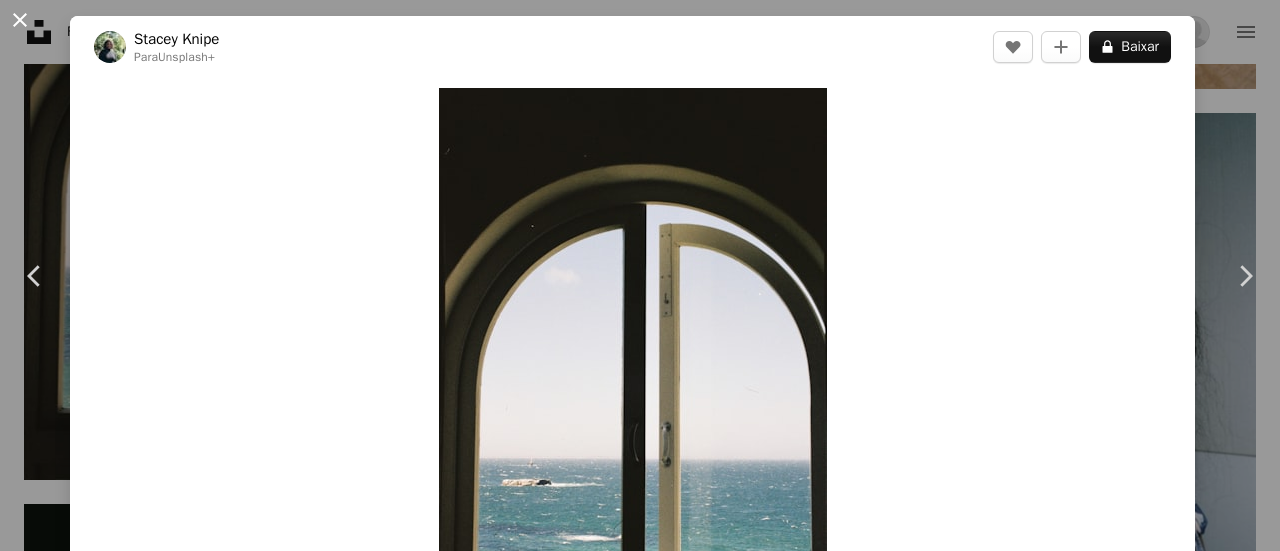 click on "An X shape" at bounding box center (20, 20) 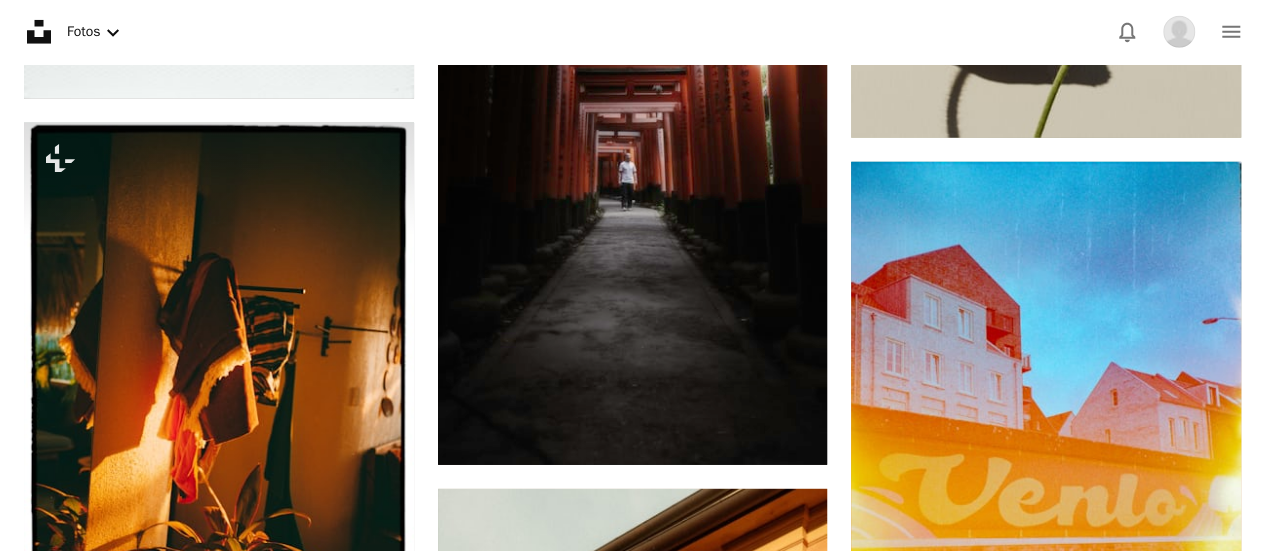 scroll, scrollTop: 14138, scrollLeft: 0, axis: vertical 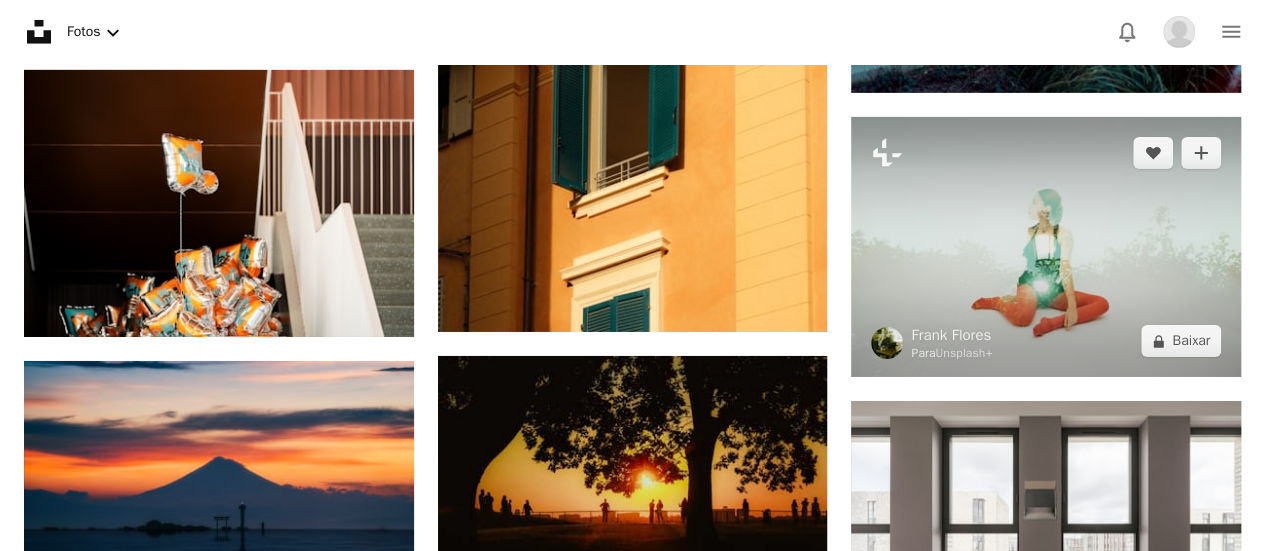 click at bounding box center (1046, 247) 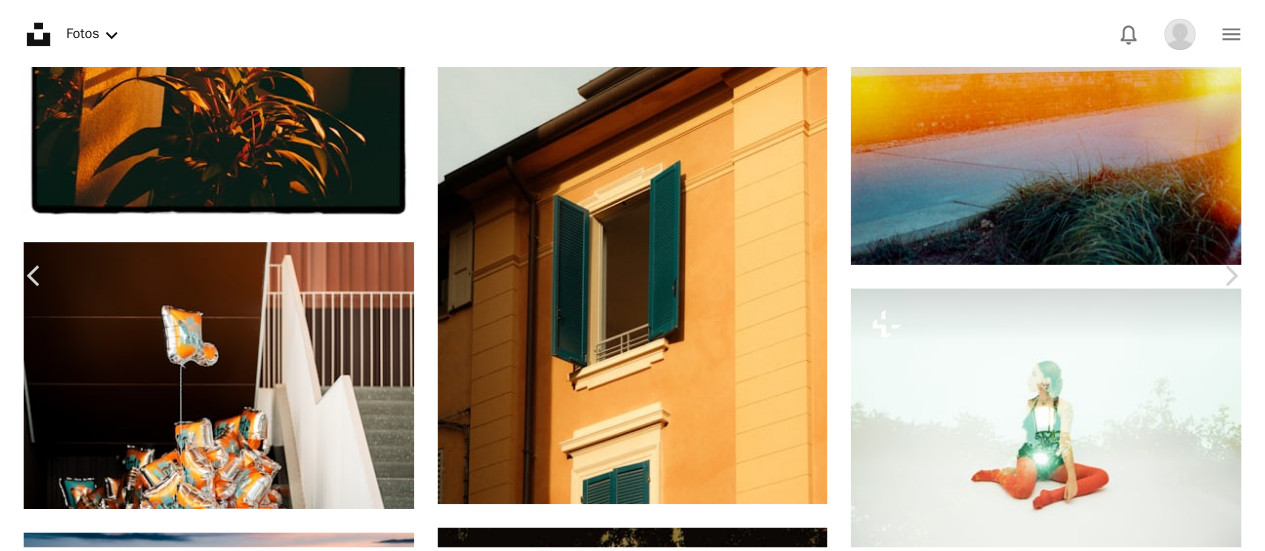 scroll, scrollTop: 480, scrollLeft: 0, axis: vertical 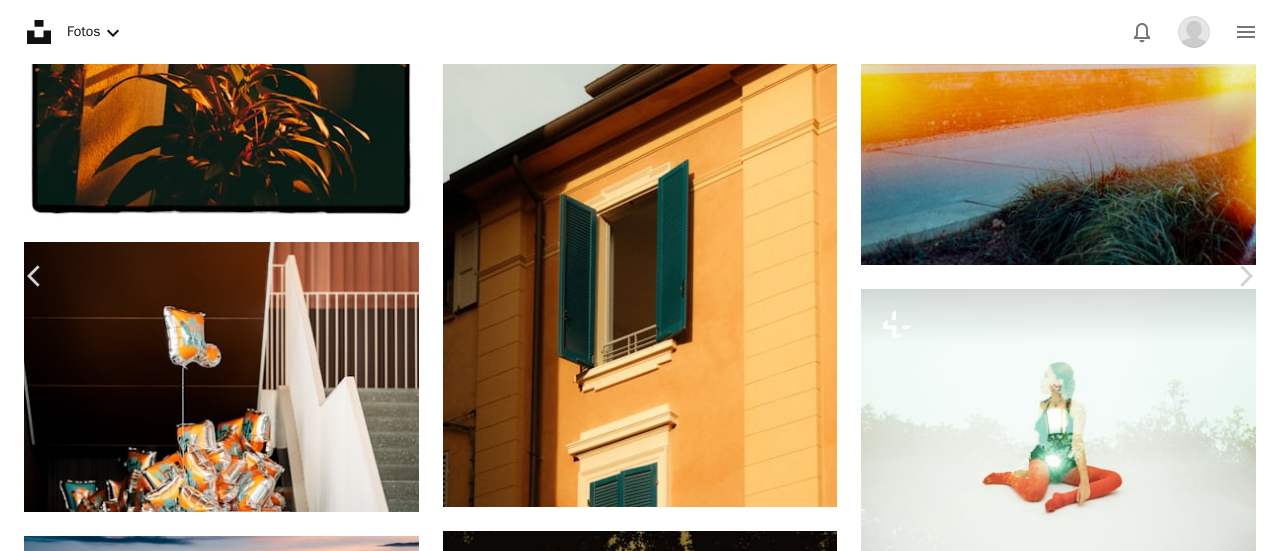 click on "An X shape" at bounding box center [20, 20] 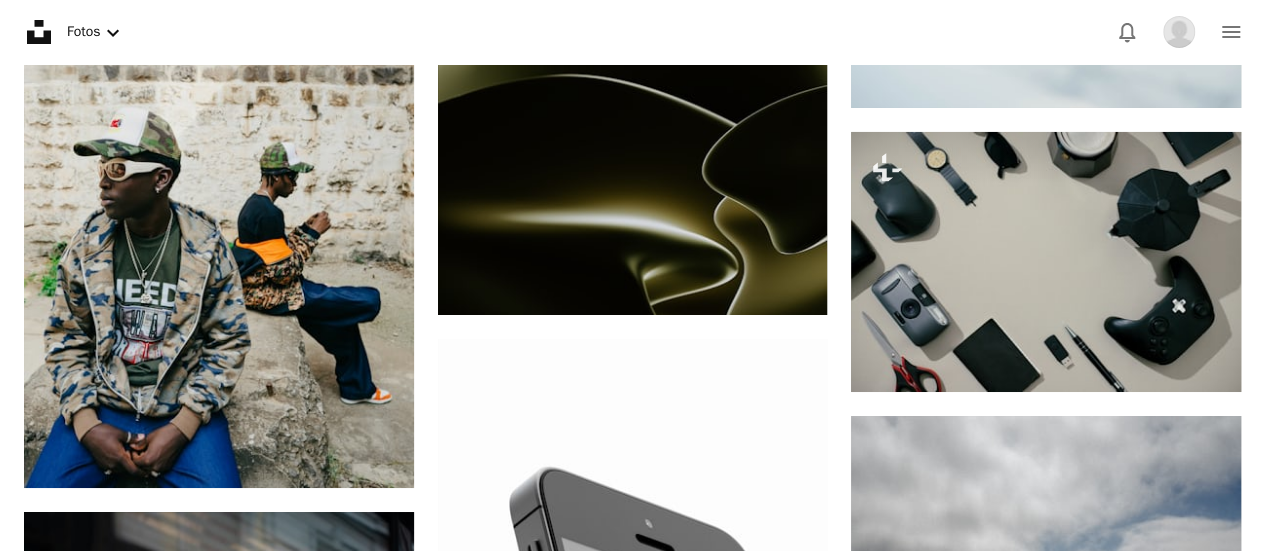 scroll, scrollTop: 37658, scrollLeft: 0, axis: vertical 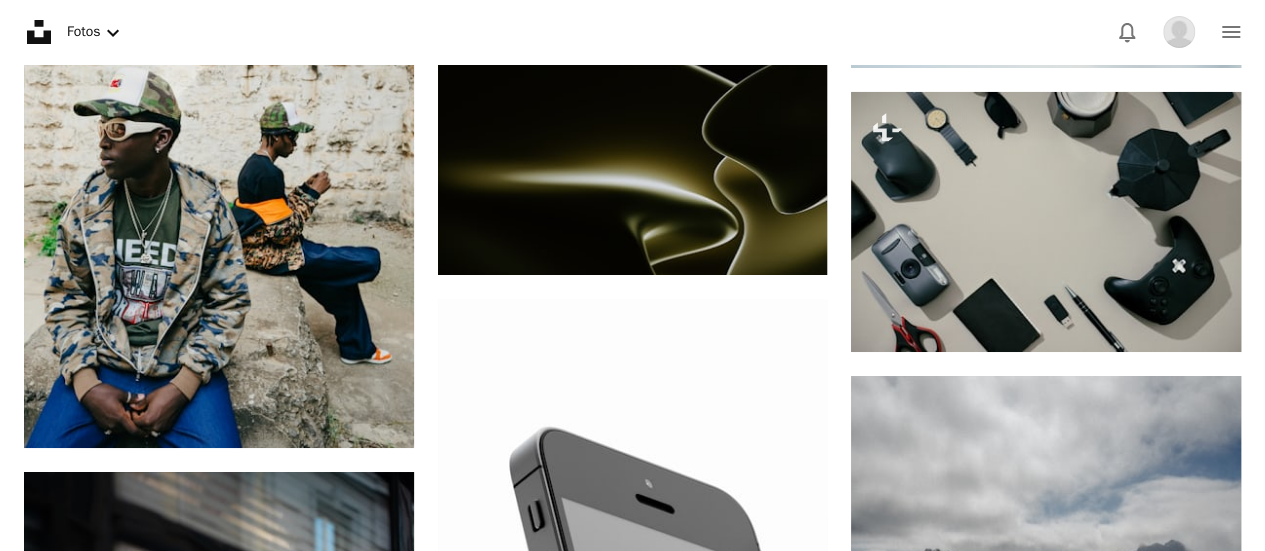 click on "Unsplash logo Página inicial da Unsplash A photo Pen Tool A stack of folders Download Fotos Chevron down Bell navigation menu" at bounding box center (632, 32) 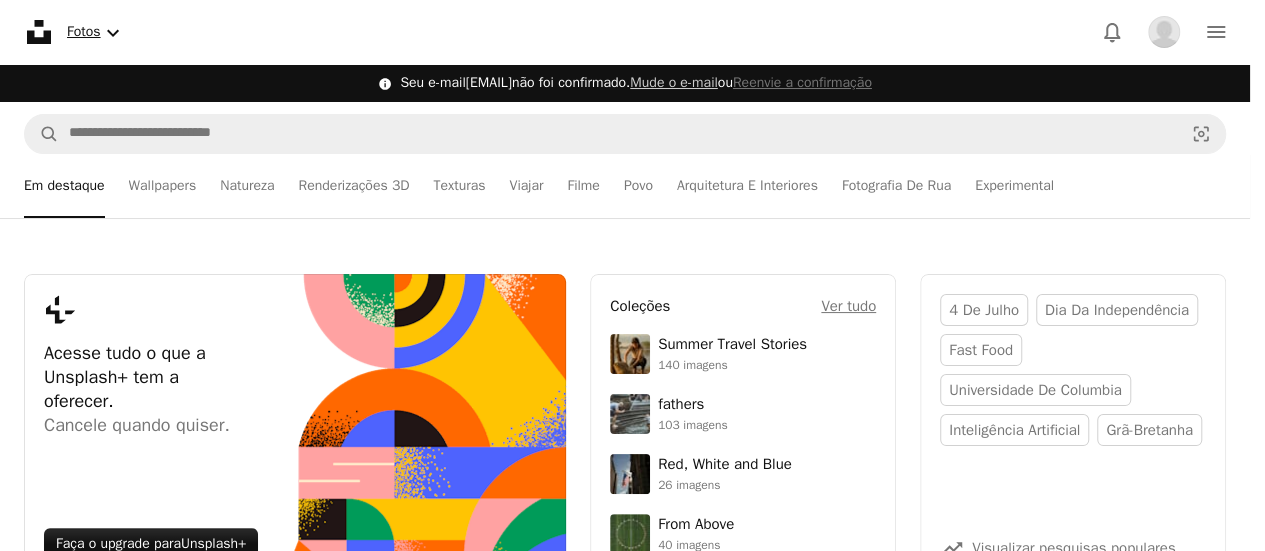 click on "Chevron down" 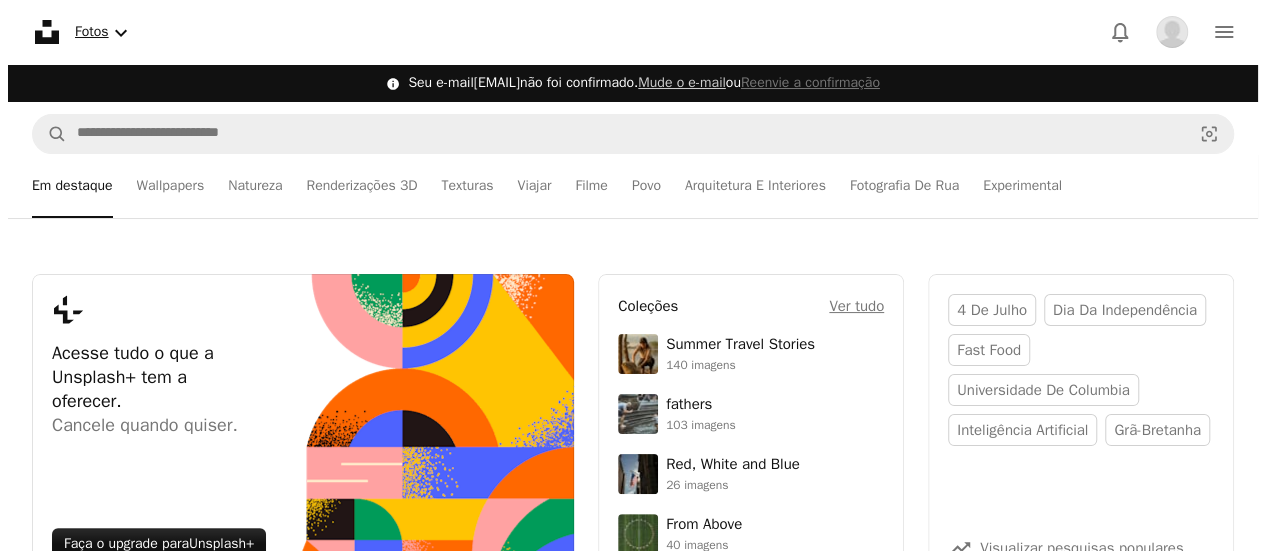 scroll, scrollTop: 0, scrollLeft: 0, axis: both 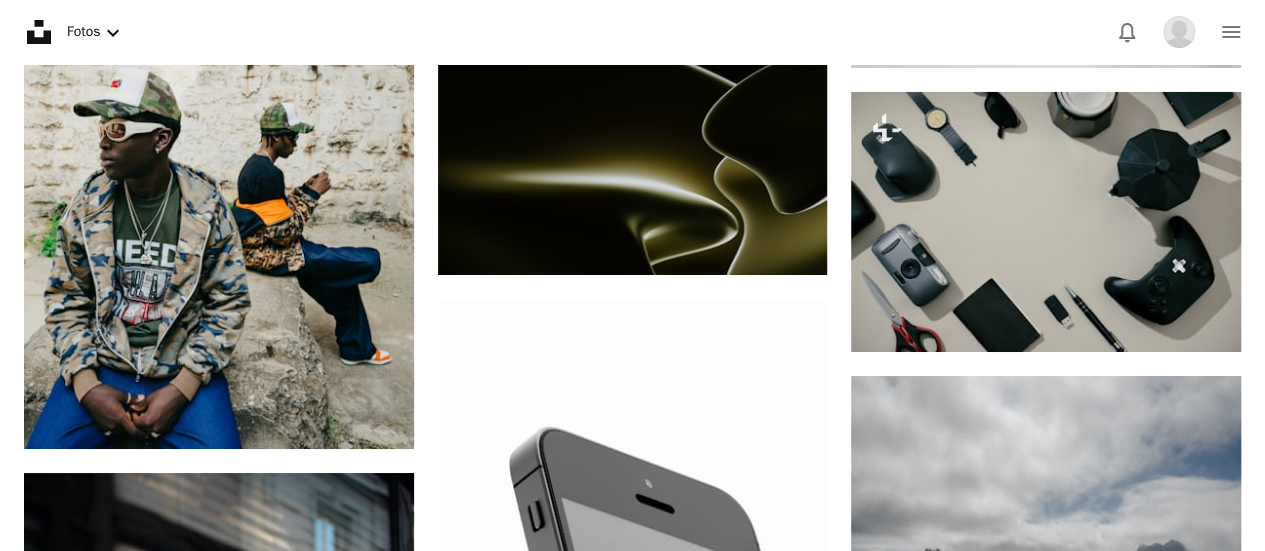 type 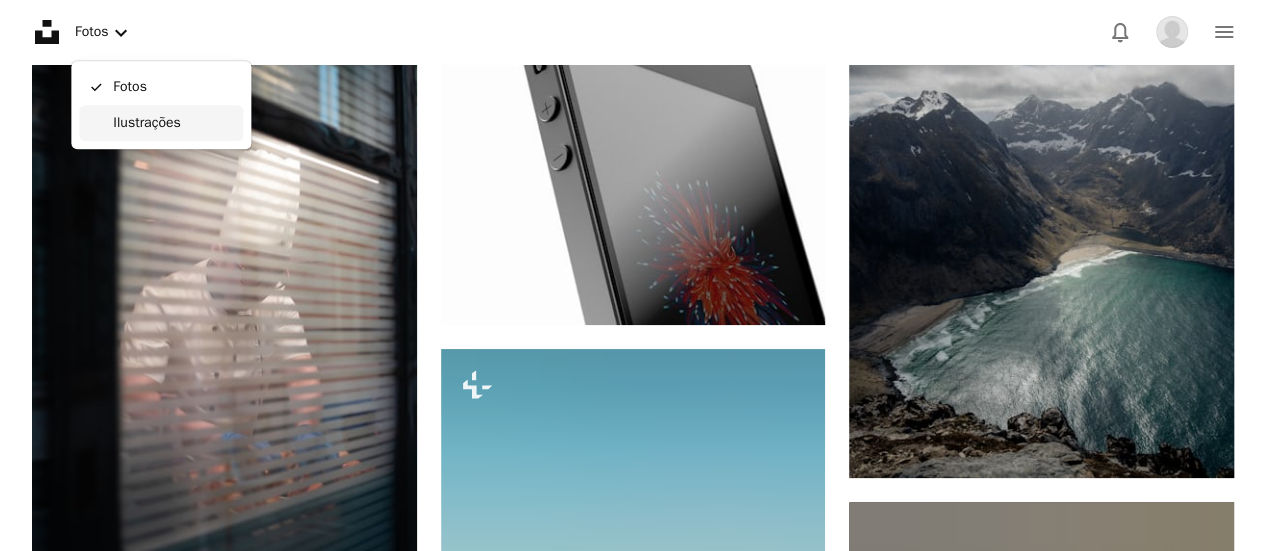 scroll, scrollTop: 0, scrollLeft: 0, axis: both 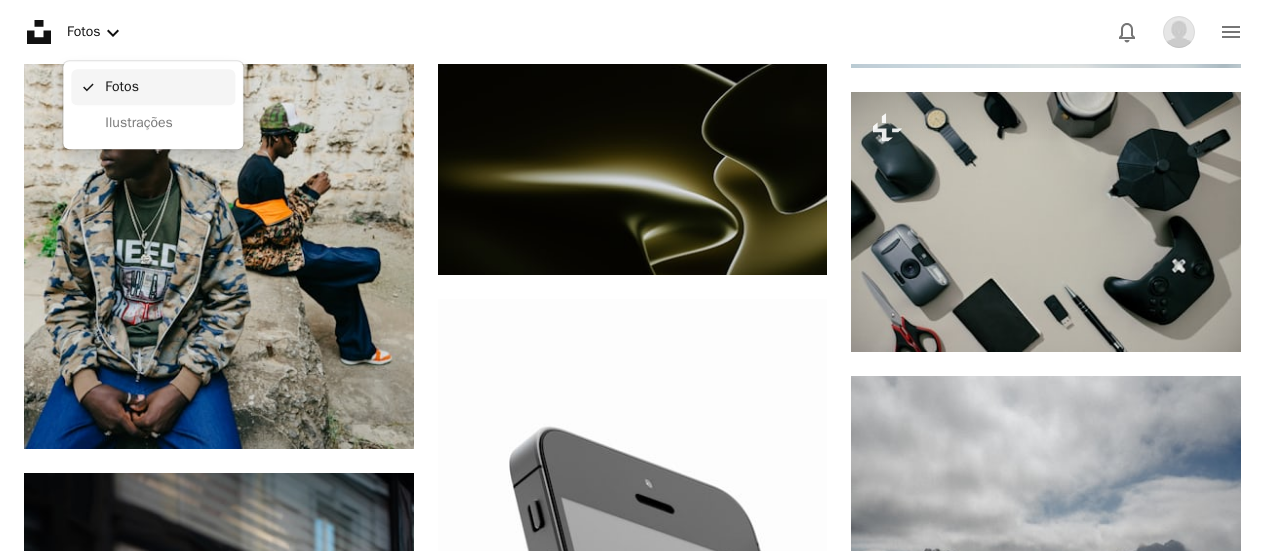 click on "Fotos" at bounding box center [166, 87] 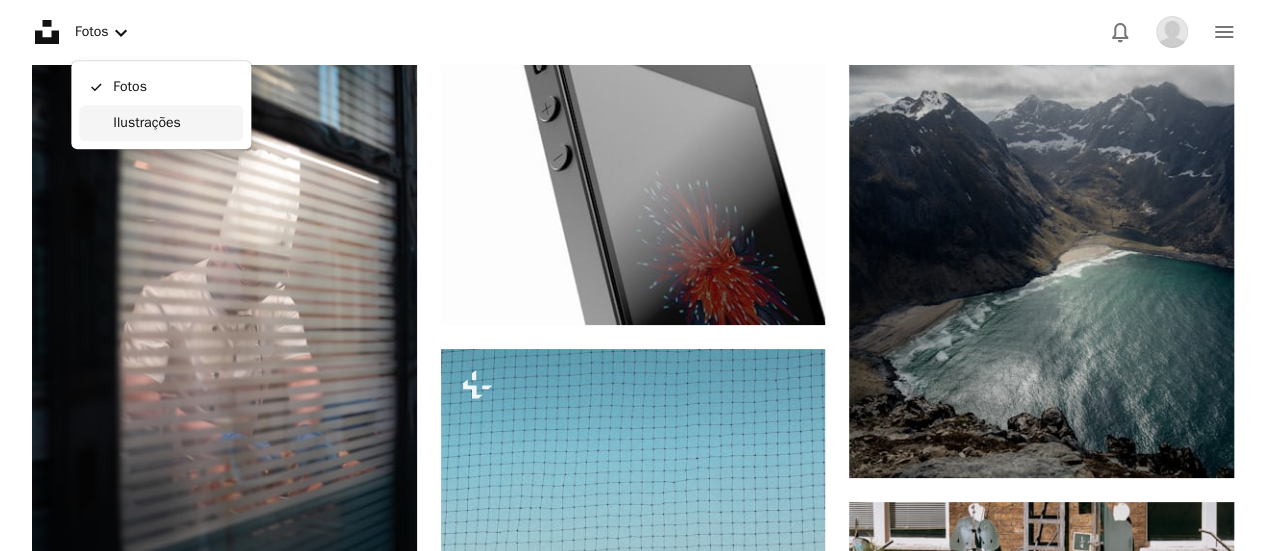 scroll, scrollTop: 0, scrollLeft: 0, axis: both 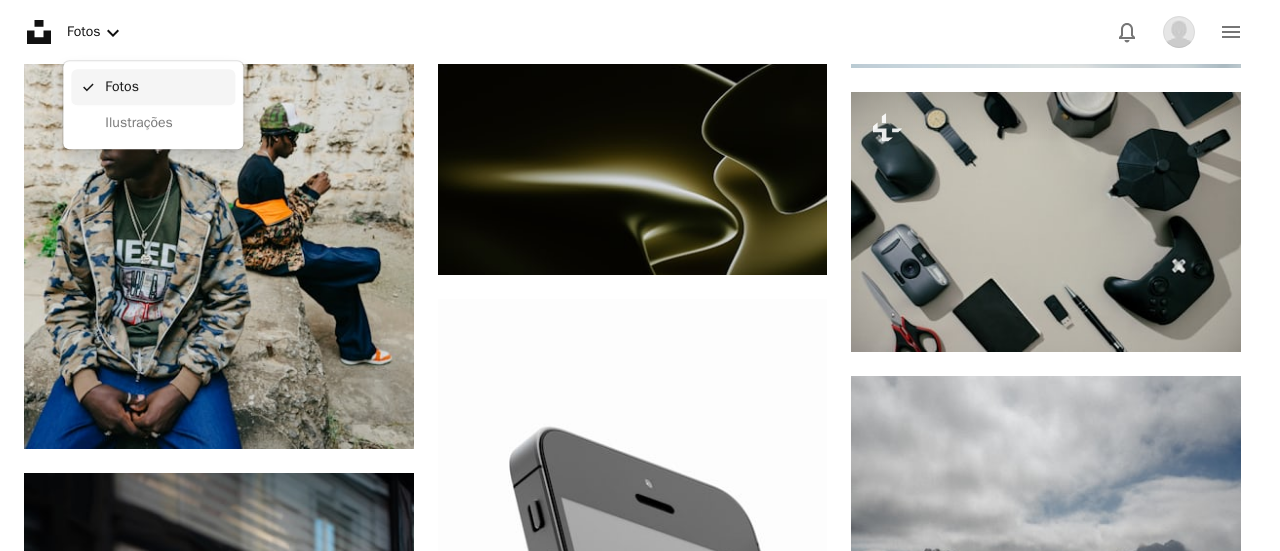 click on "Fotos" at bounding box center [166, 87] 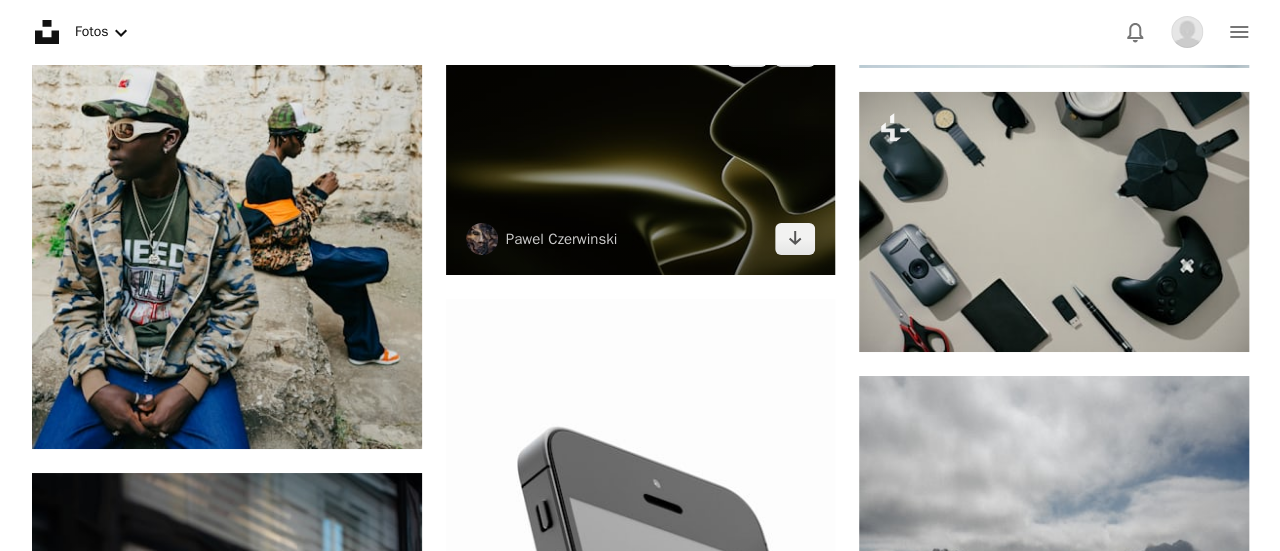 scroll, scrollTop: 0, scrollLeft: 0, axis: both 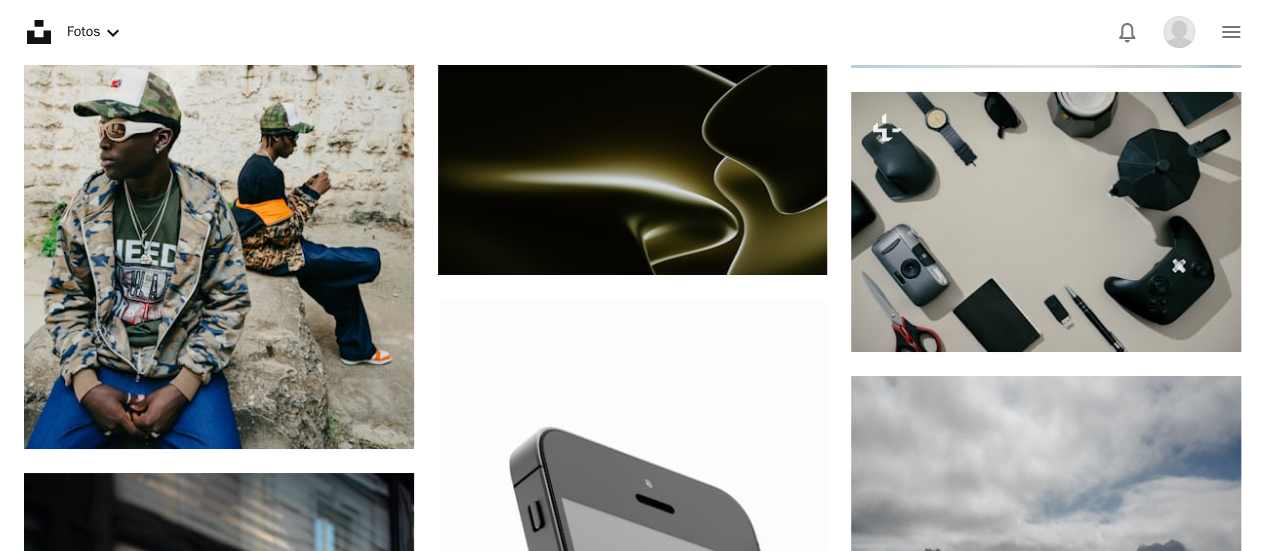 click on "Filme" at bounding box center (583, -37472) 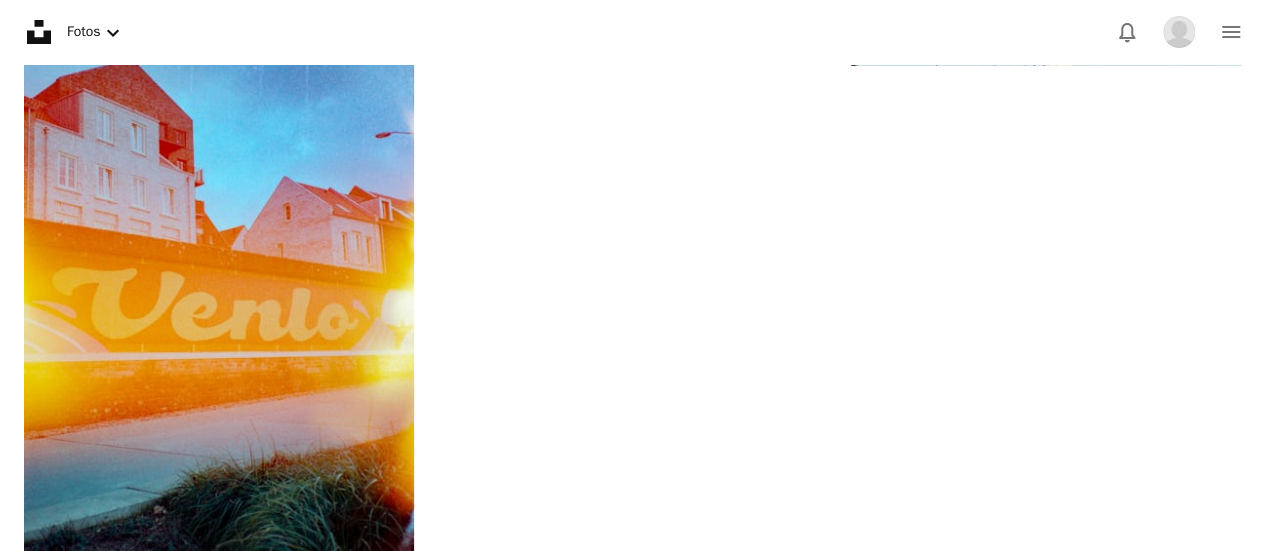 scroll, scrollTop: 3040, scrollLeft: 0, axis: vertical 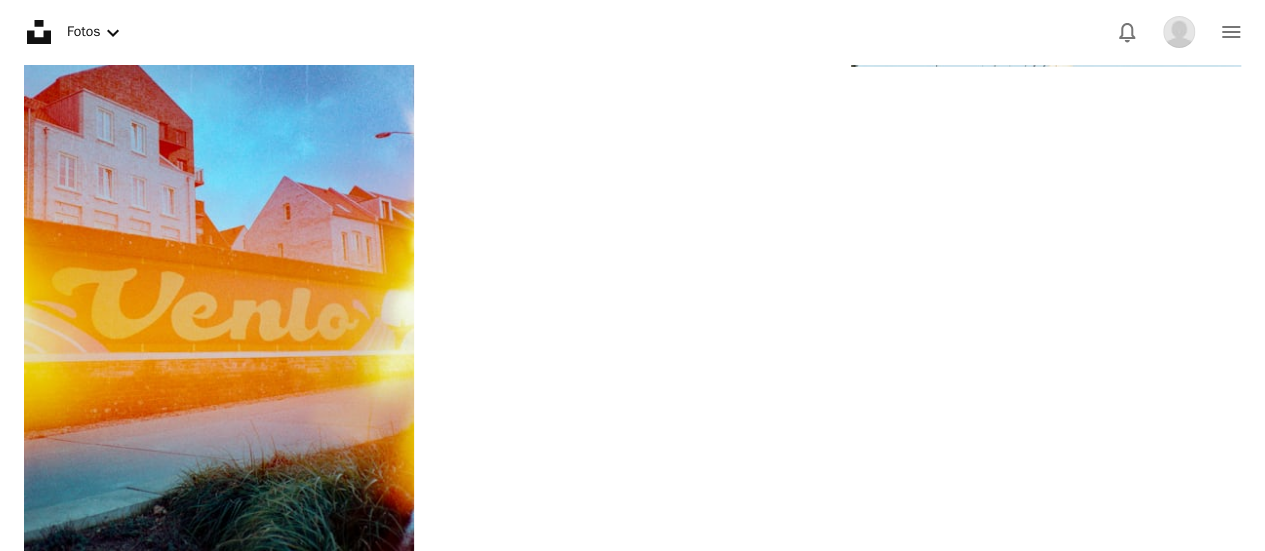 click at bounding box center [633, -2209] 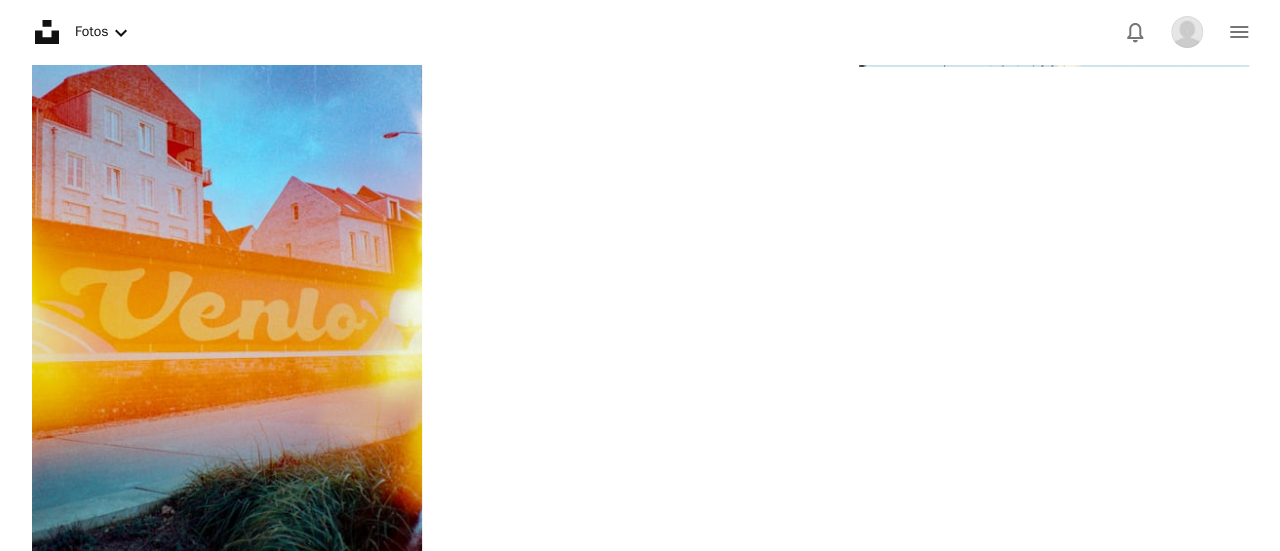 scroll, scrollTop: 4560, scrollLeft: 0, axis: vertical 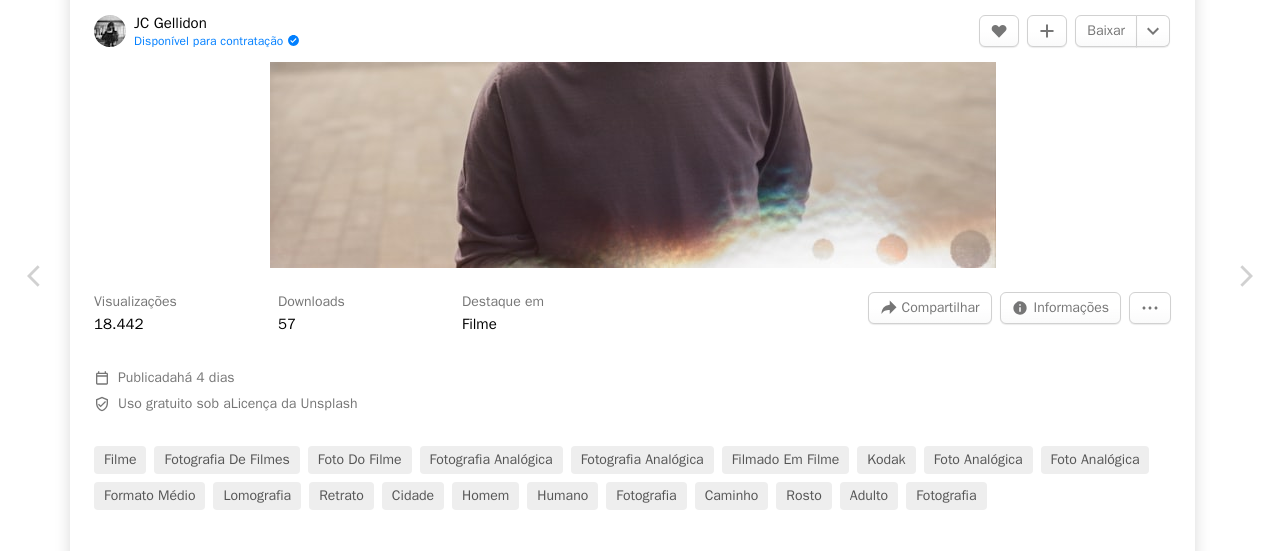 click on "An X shape" at bounding box center [20, 20] 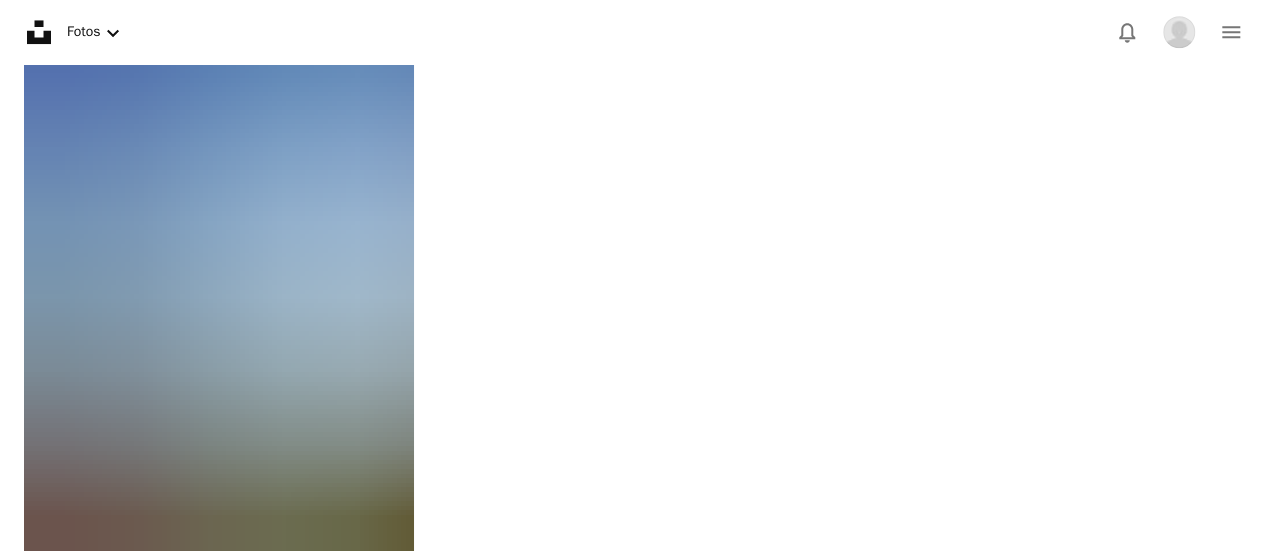 scroll, scrollTop: 8919, scrollLeft: 0, axis: vertical 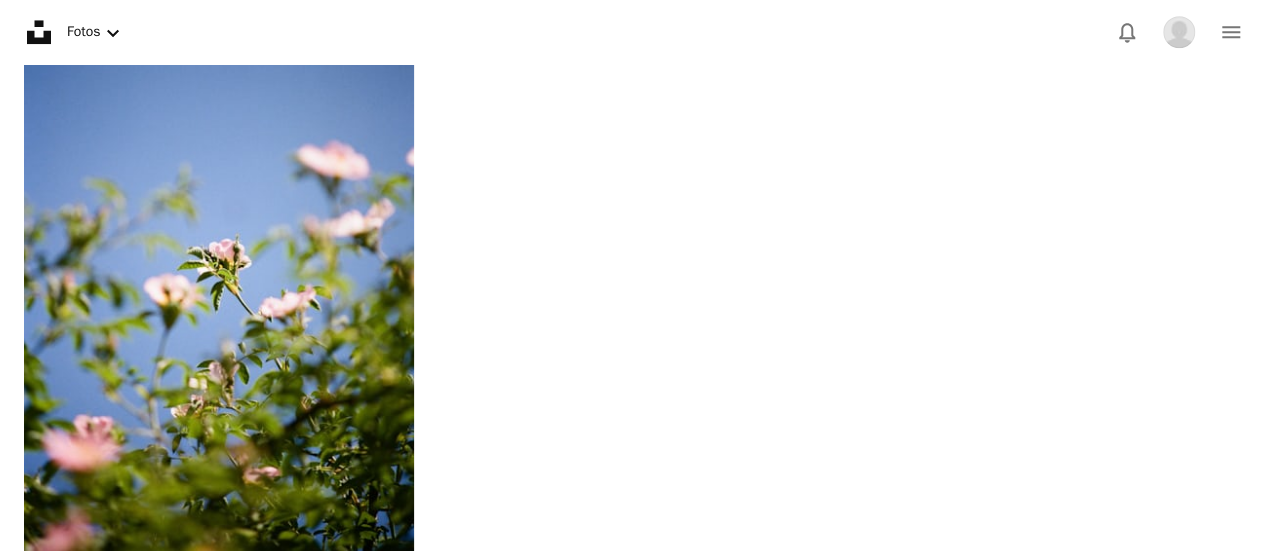 click on "Unsplash logo Página inicial da Unsplash" 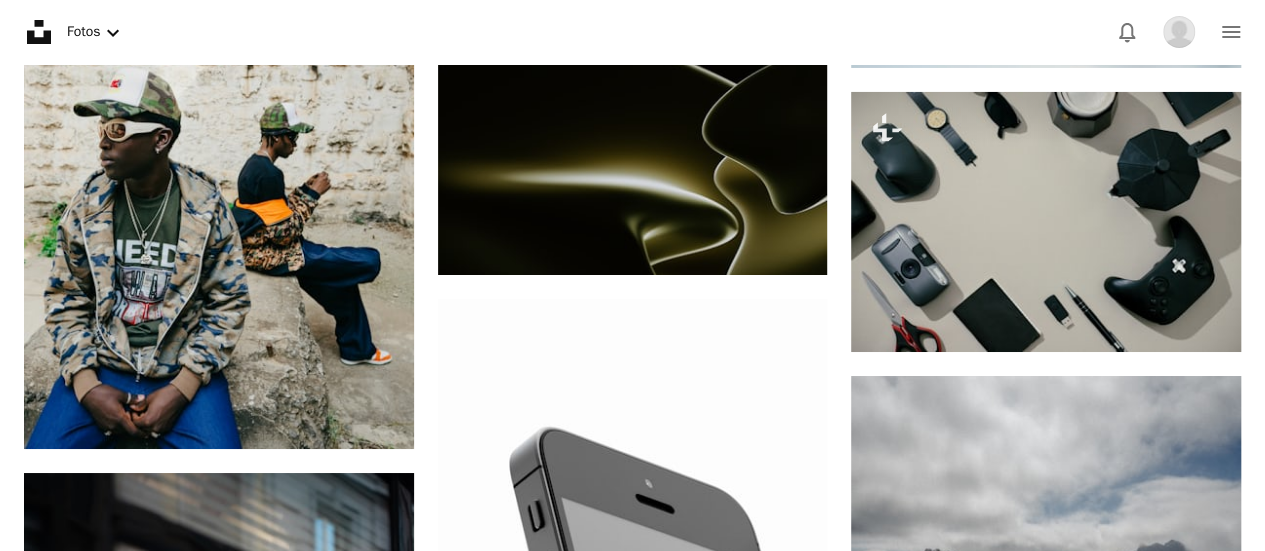 scroll, scrollTop: 120, scrollLeft: 0, axis: vertical 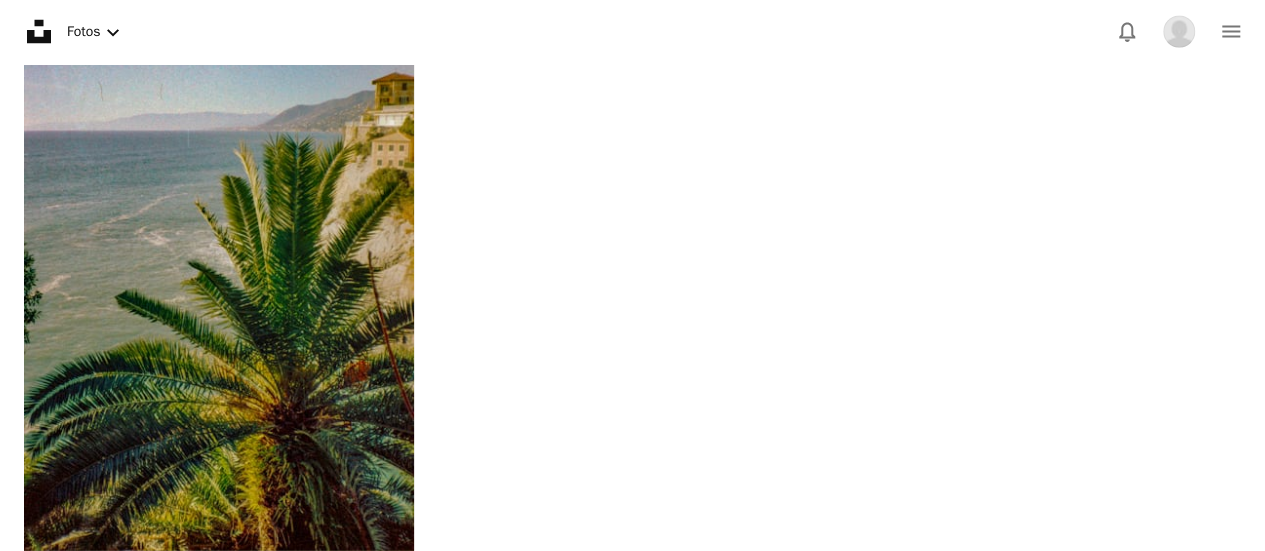 click on "Plus sign for Unsplash+ A heart A plus sign [FIRST] [LAST] Para Unsplash+ A lock Baixar A heart A plus sign [FIRST] Disponível para contratação A checkmark inside of a circle Arrow pointing down A heart A plus sign [FIRST] [LAST] Disponível para contratação A checkmark inside of a circle Arrow pointing down A heart A plus sign [FIRST] [LAST] Arrow pointing down A heart A plus sign [FIRST] [LAST] Arrow pointing down A heart A plus sign [FIRST] [LAST] Arrow pointing down A heart A plus sign [FIRST] Disponível para contratação A checkmark inside of a circle Arrow pointing down A heart A plus sign [FIRST] [LAST] Disponível para contratação A checkmark inside of a circle Arrow pointing down A heart A plus sign [FIRST] [LAST] Disponível para contratação A checkmark inside of a circle Arrow pointing down A heart A plus sign [FIRST] [LAST] Arrow pointing down" at bounding box center (633, -8915) 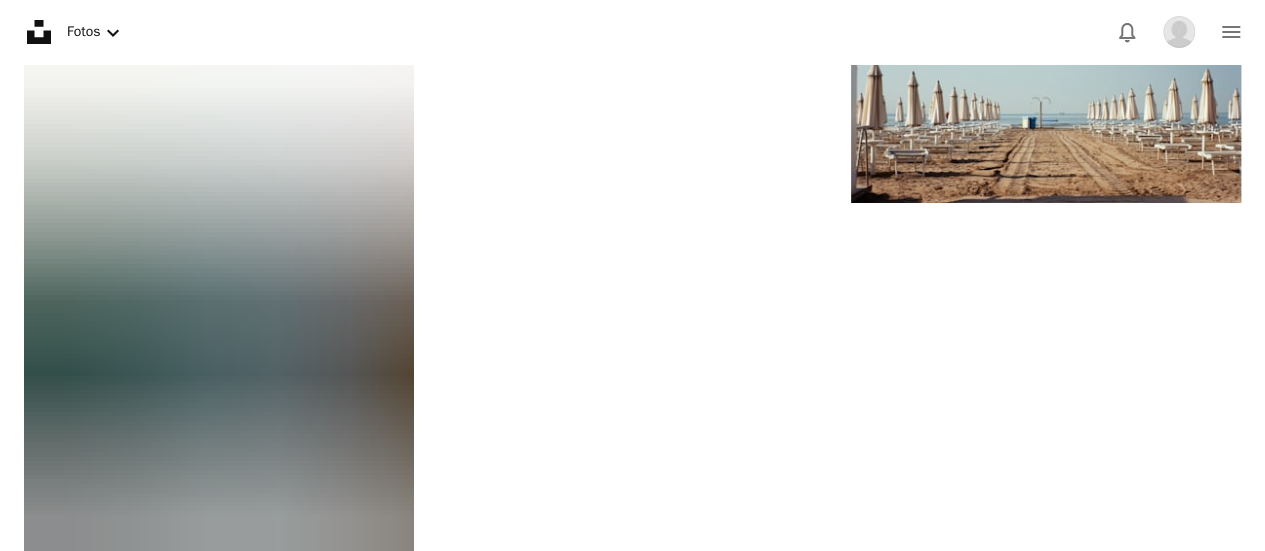 scroll, scrollTop: 15799, scrollLeft: 0, axis: vertical 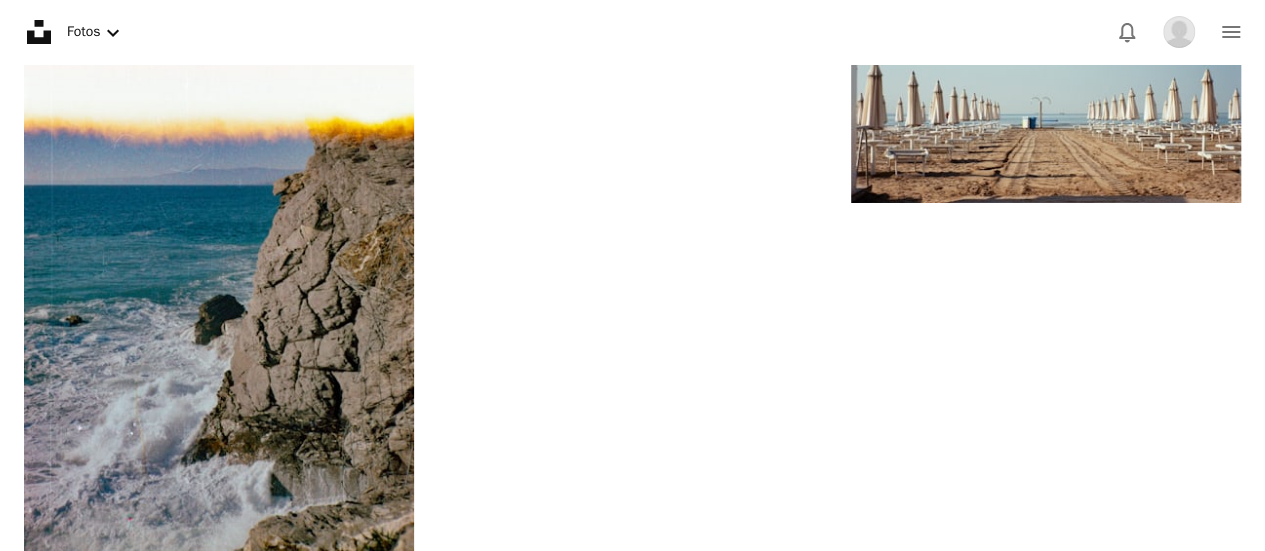 click on "Arrow pointing down" 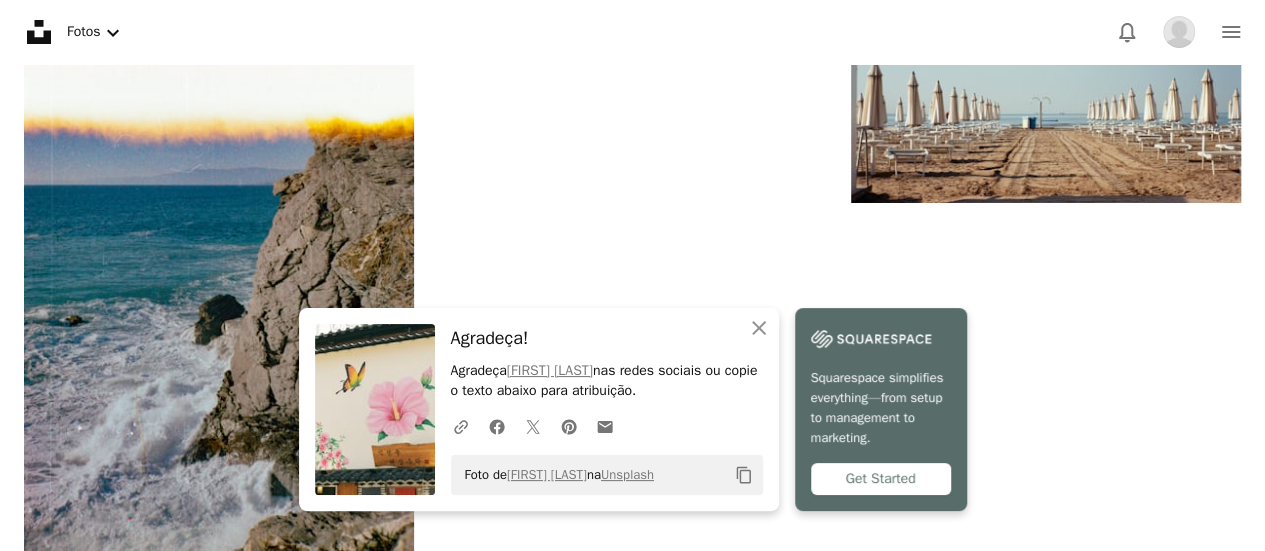 click on "Get Started" at bounding box center [881, 479] 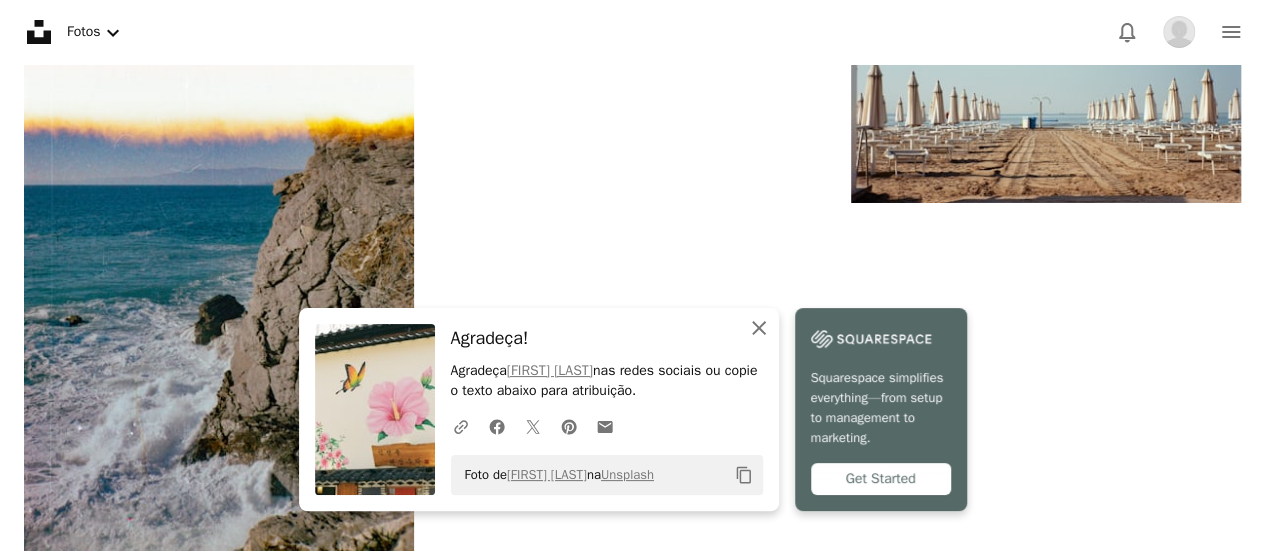 click on "An X shape" 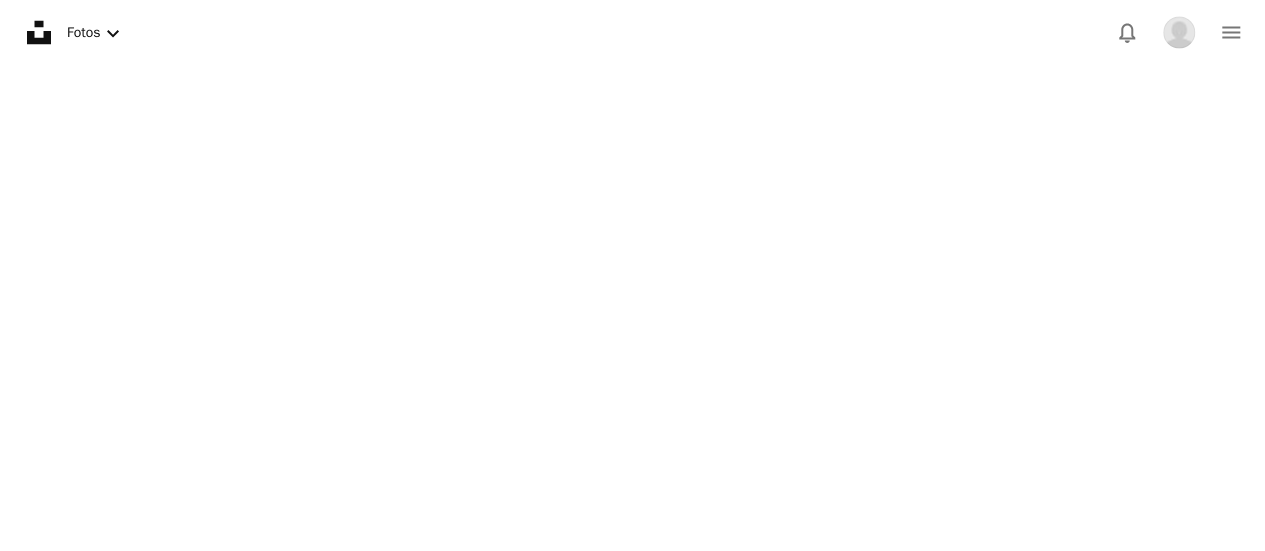 scroll, scrollTop: 18079, scrollLeft: 0, axis: vertical 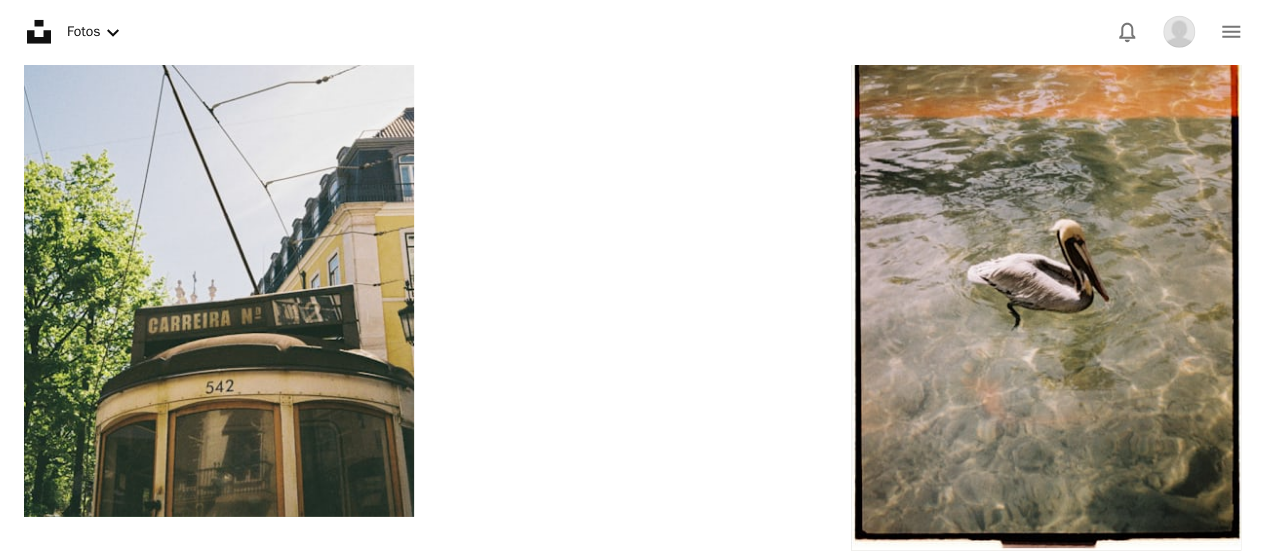 click at bounding box center [633, -2981] 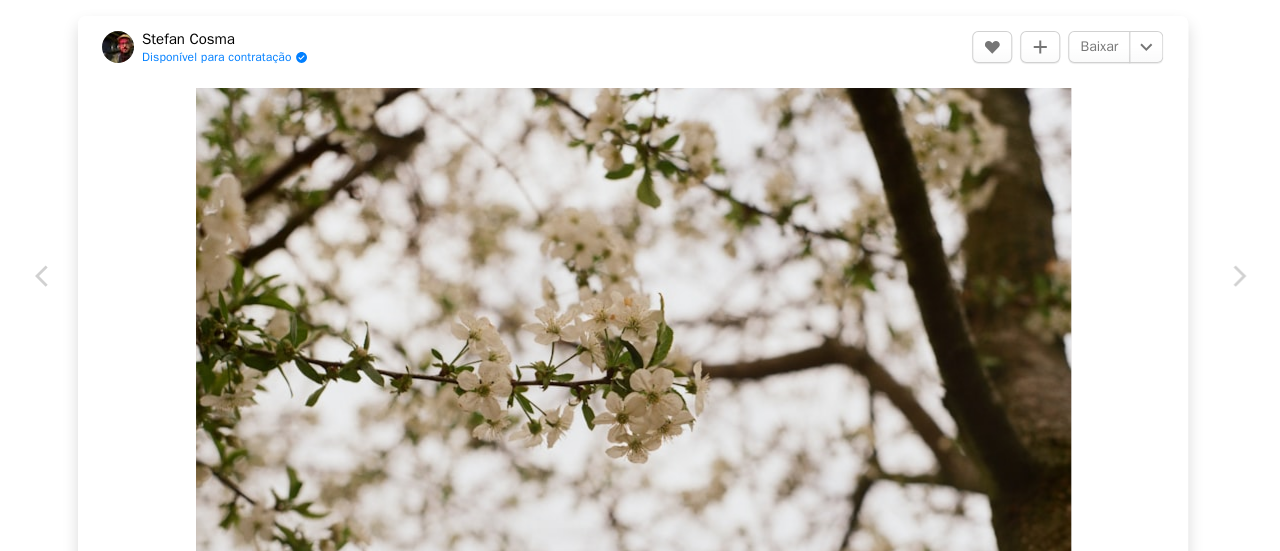 scroll, scrollTop: 19239, scrollLeft: 0, axis: vertical 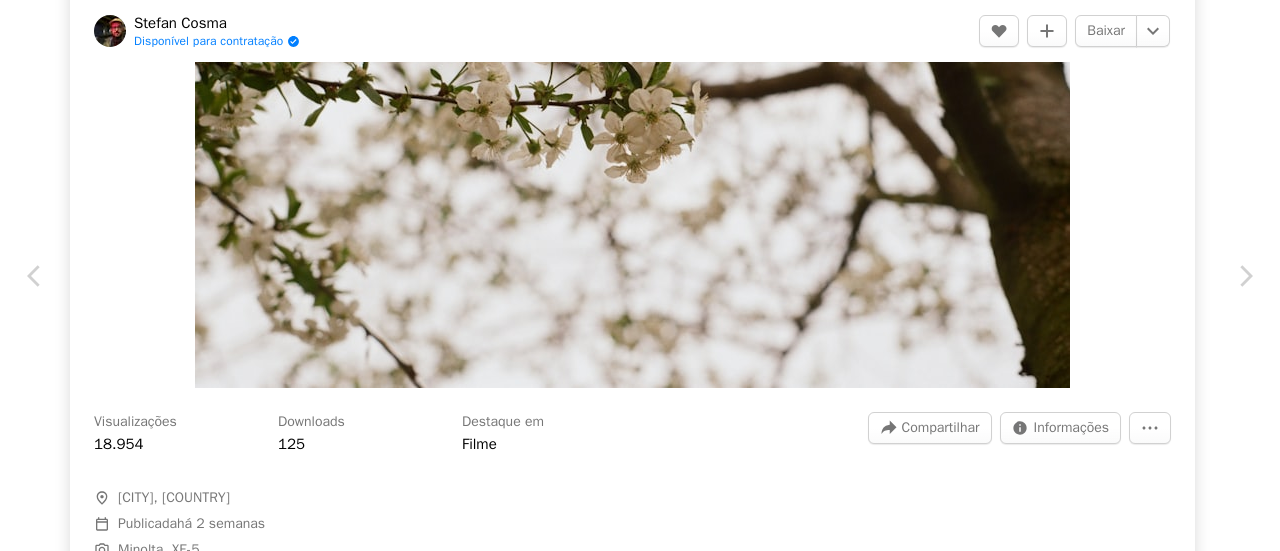 click on "An X shape" at bounding box center (20, 20) 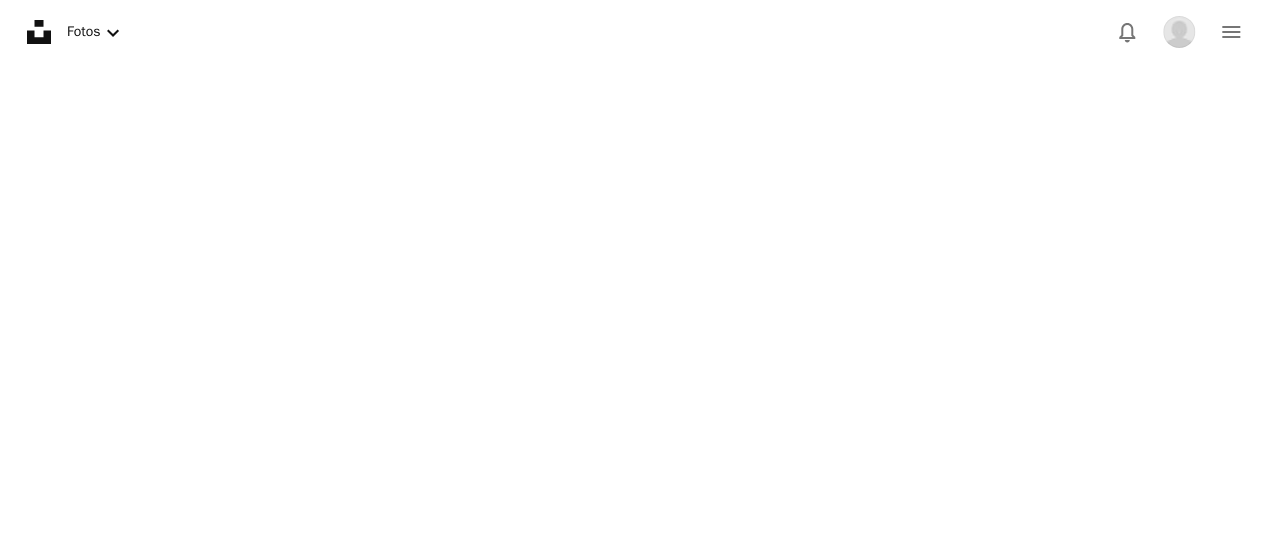 scroll, scrollTop: 19591, scrollLeft: 0, axis: vertical 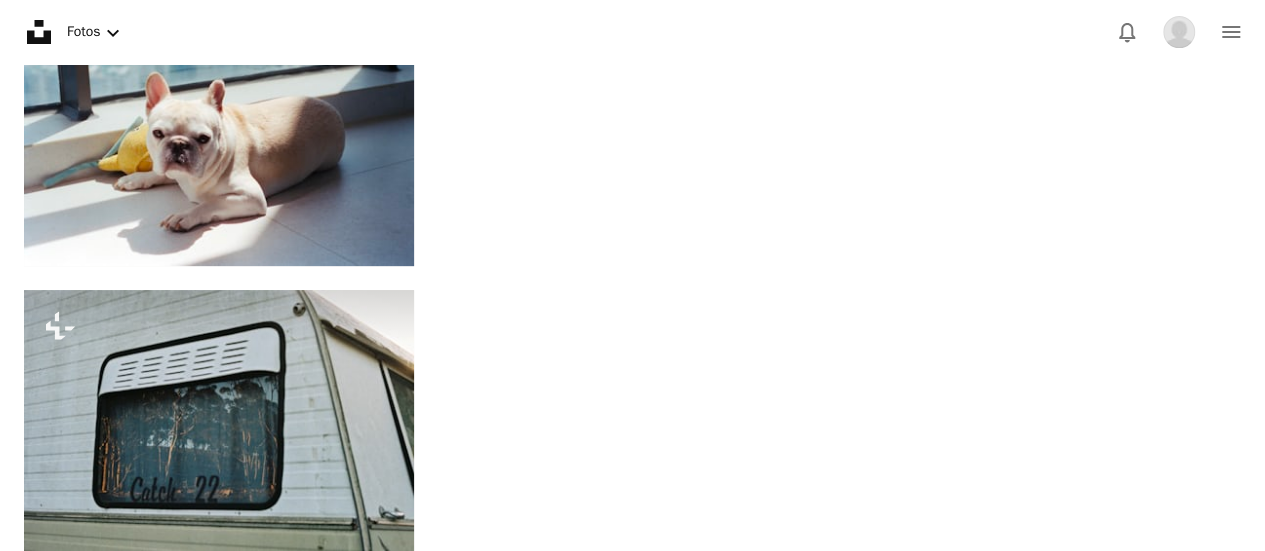 click on "Unsplash logo Página inicial da Unsplash A photo Pen Tool A stack of folders Download Fotos Chevron down Bell navigation menu" at bounding box center (632, 32) 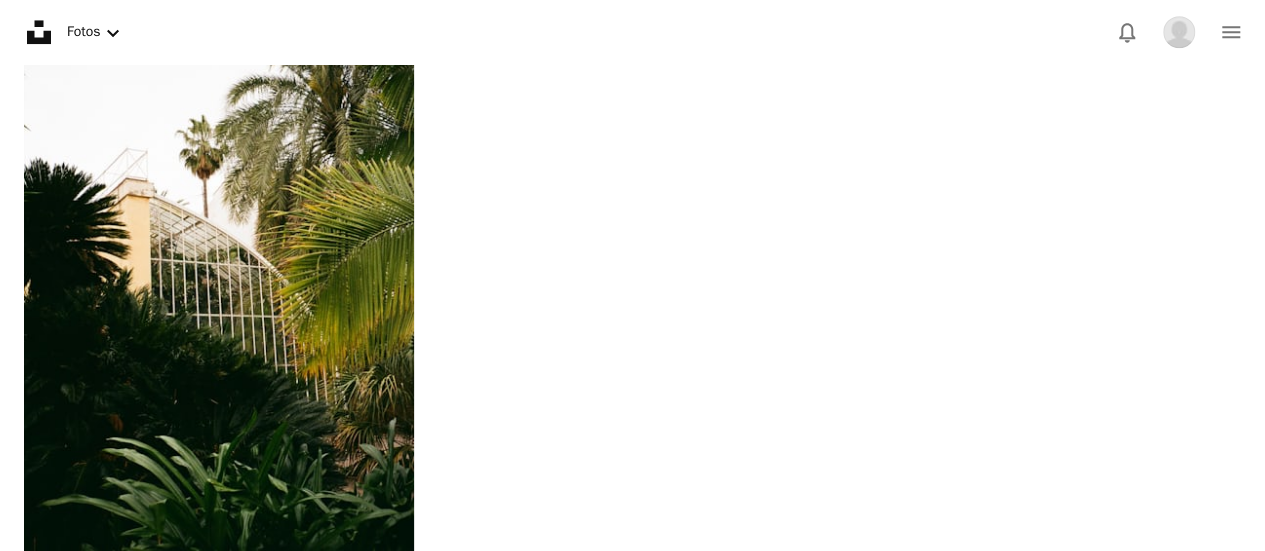 scroll, scrollTop: 28271, scrollLeft: 0, axis: vertical 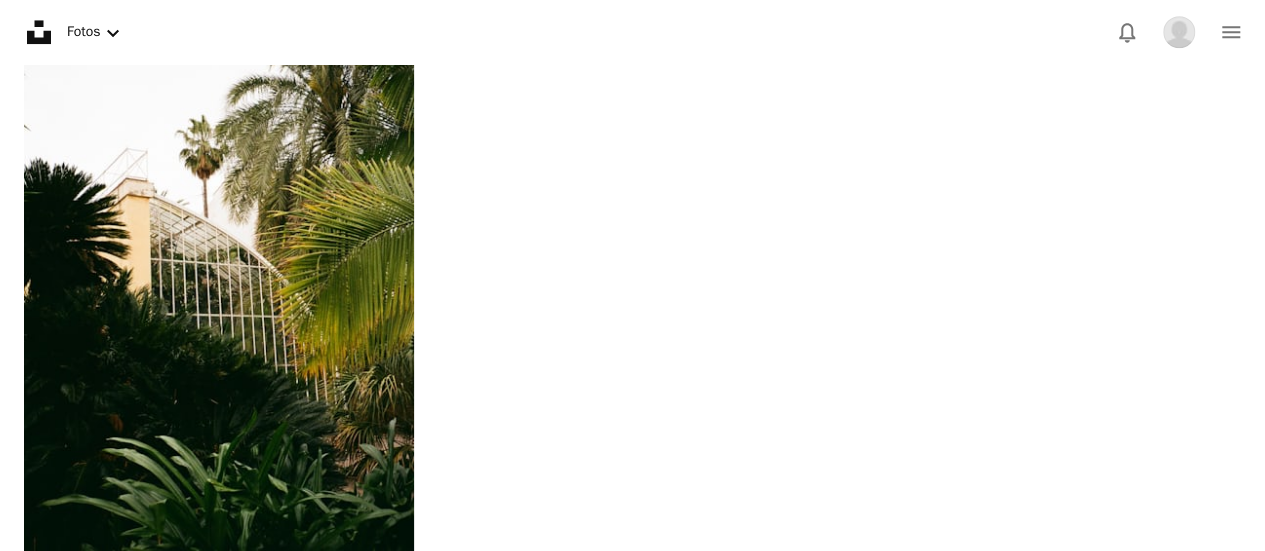 click on "Arrow pointing down" 